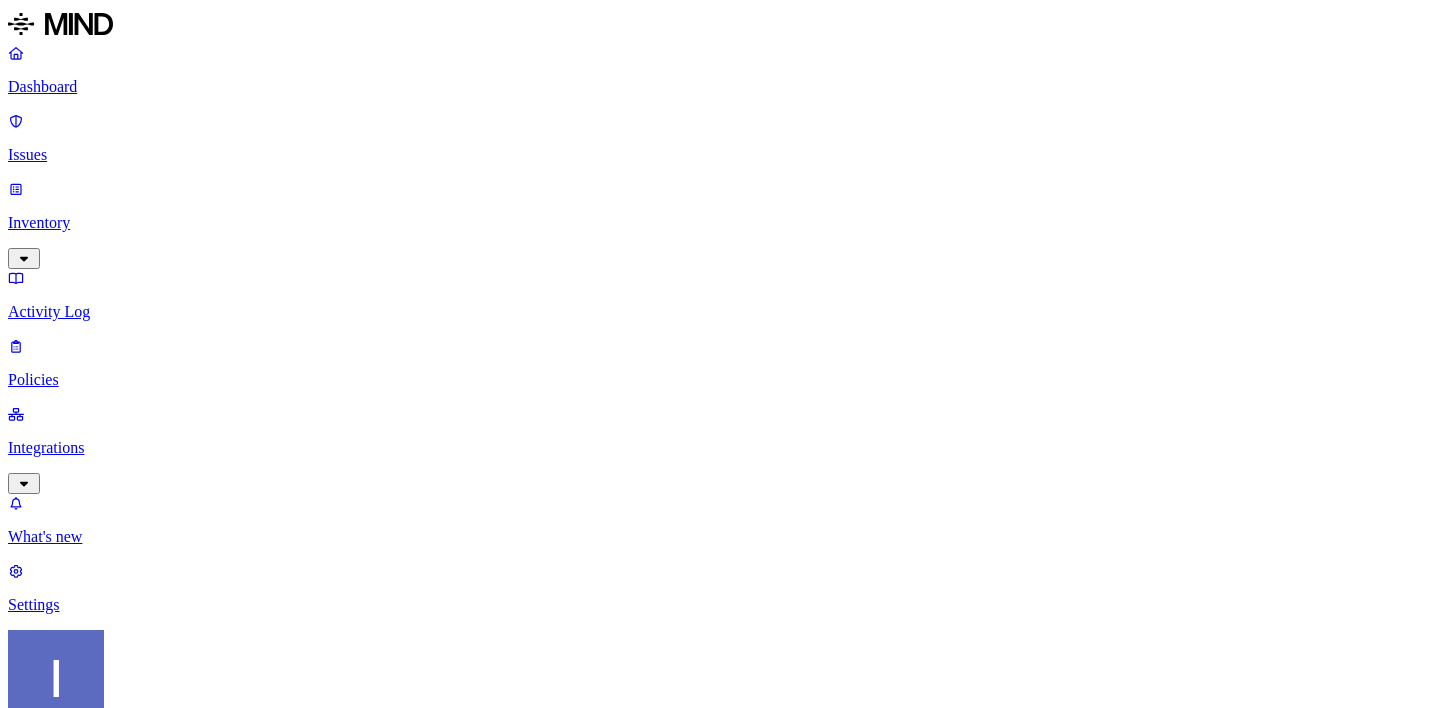 scroll, scrollTop: 0, scrollLeft: 0, axis: both 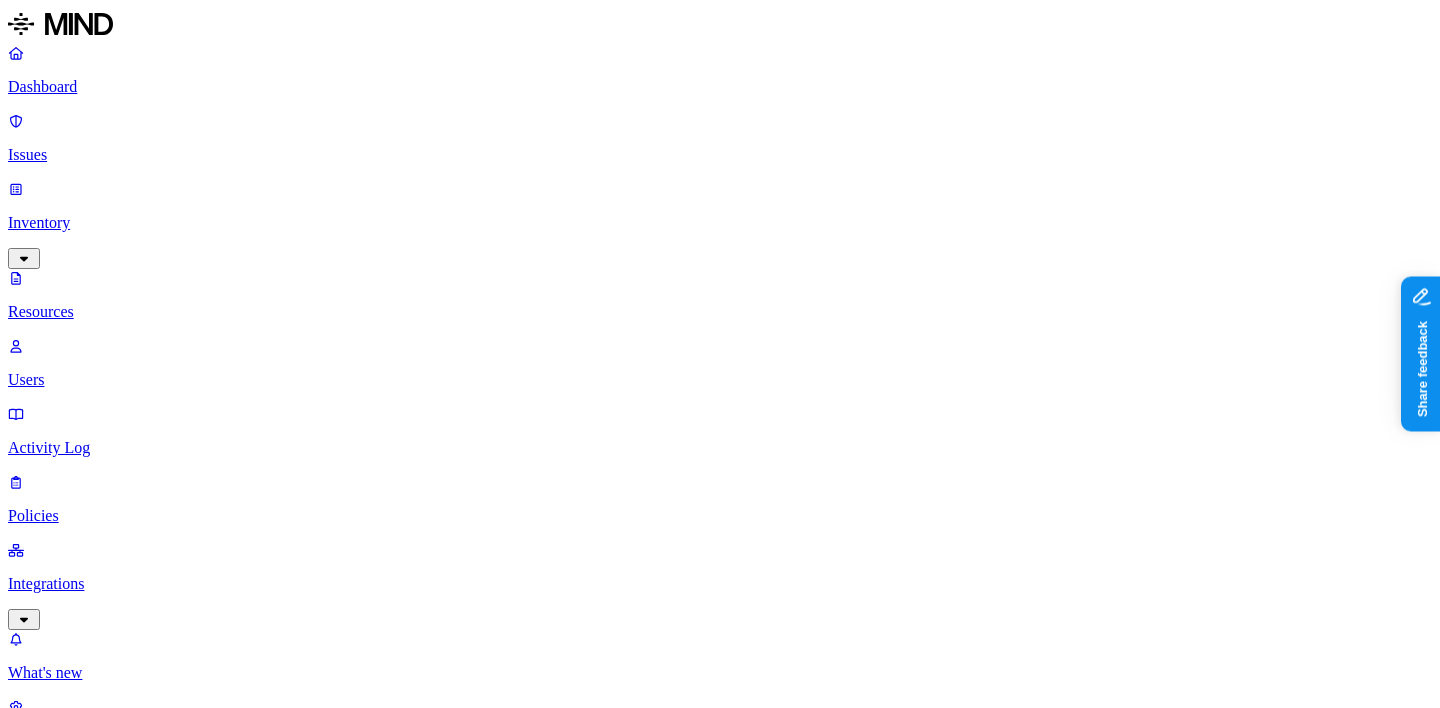 click on "1" at bounding box center (62, 6947) 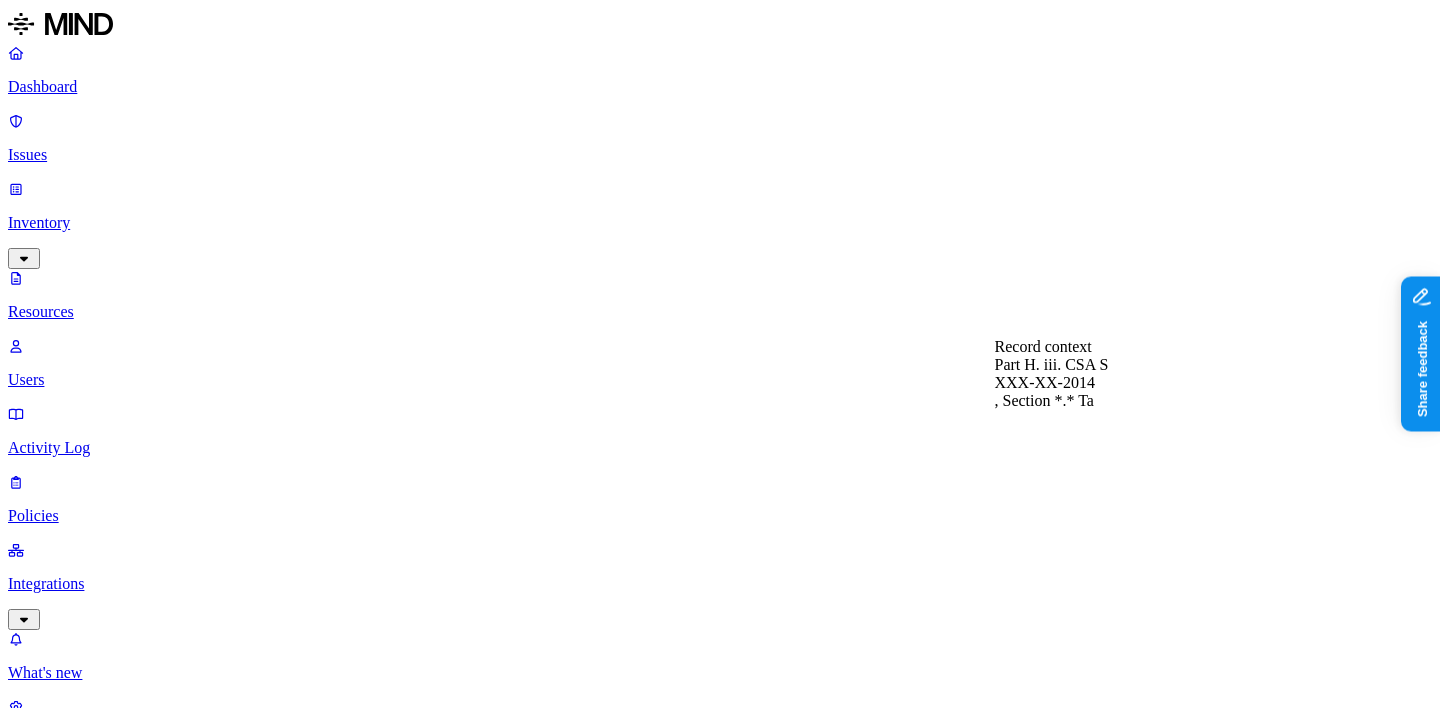 type 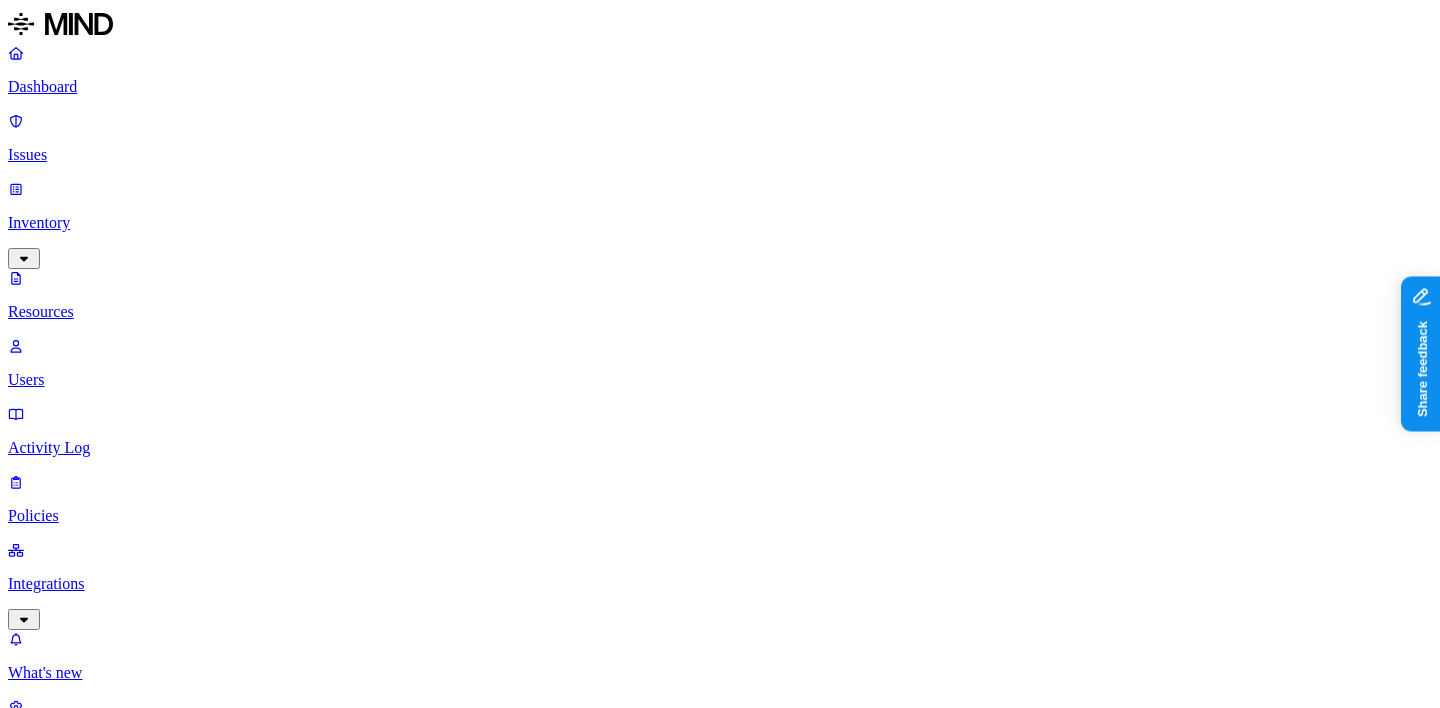 scroll, scrollTop: 362, scrollLeft: 0, axis: vertical 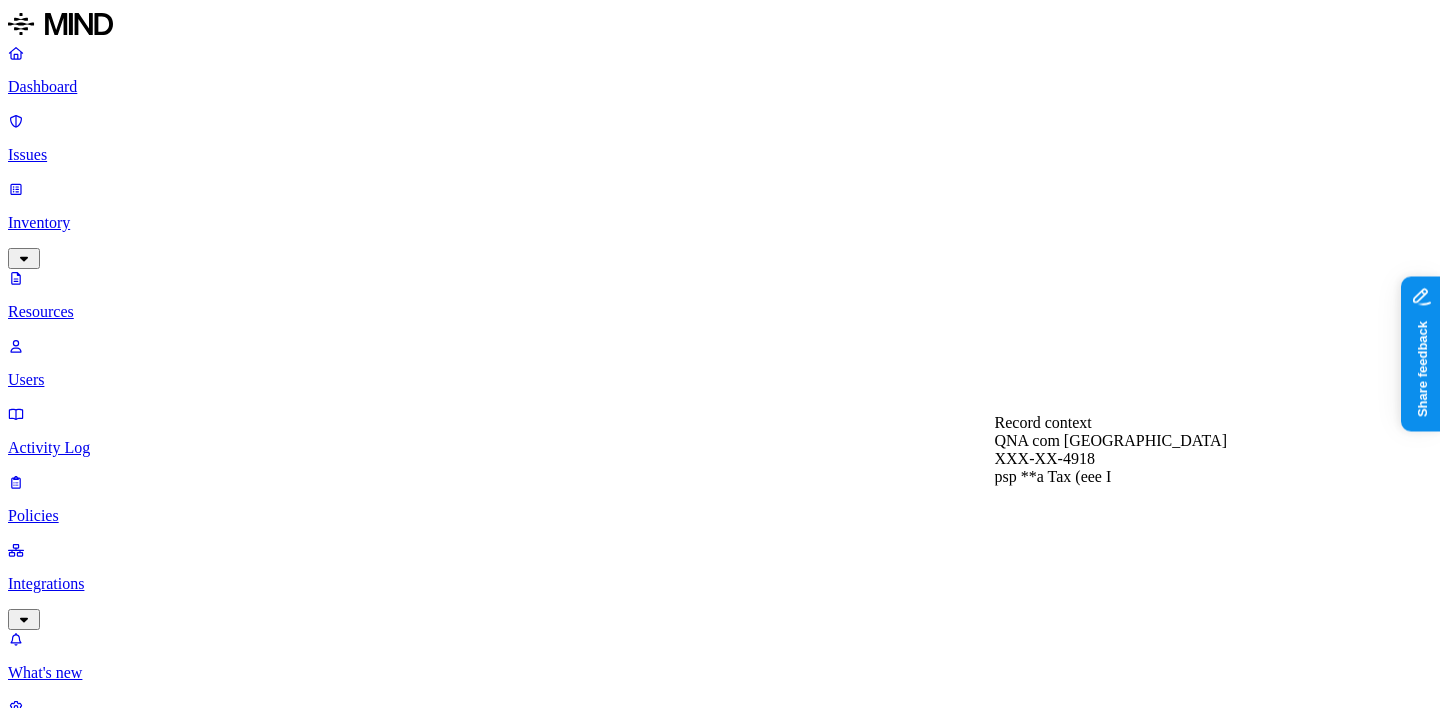 type 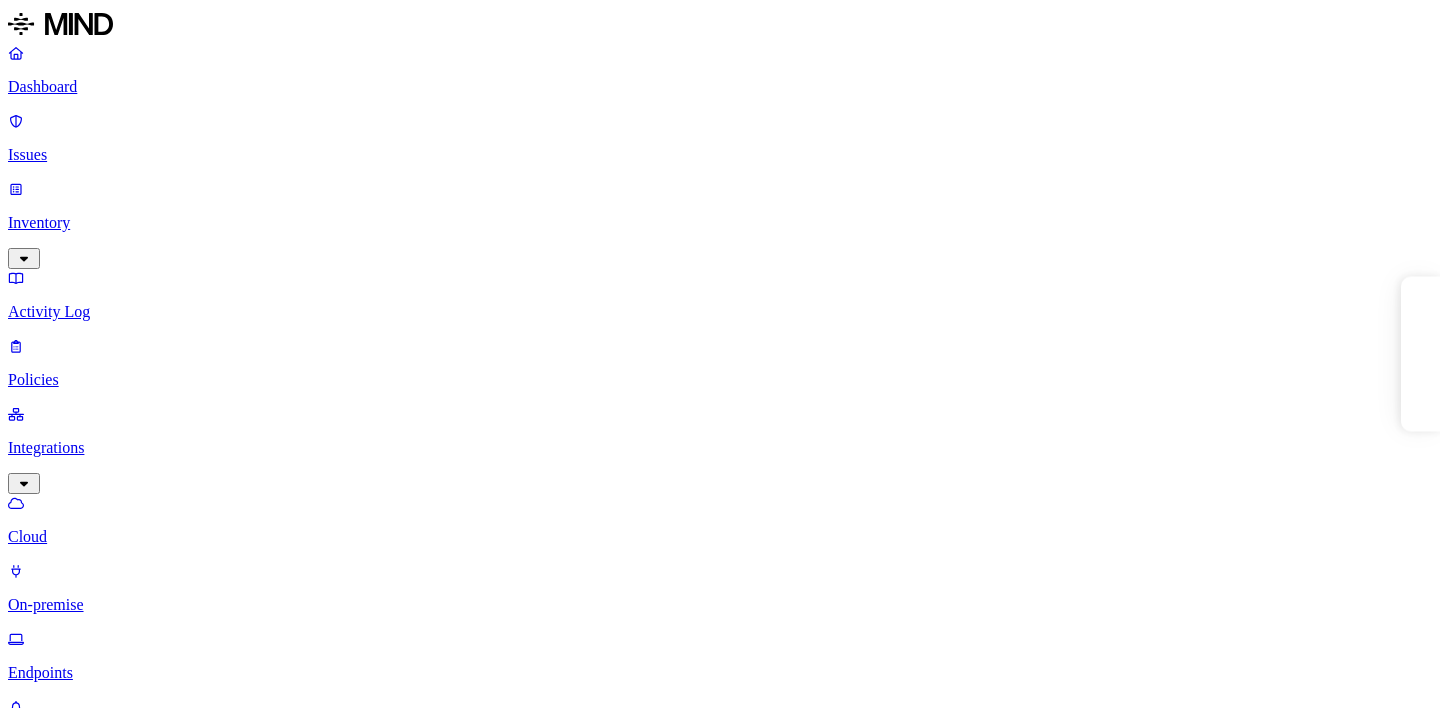 scroll, scrollTop: 0, scrollLeft: 0, axis: both 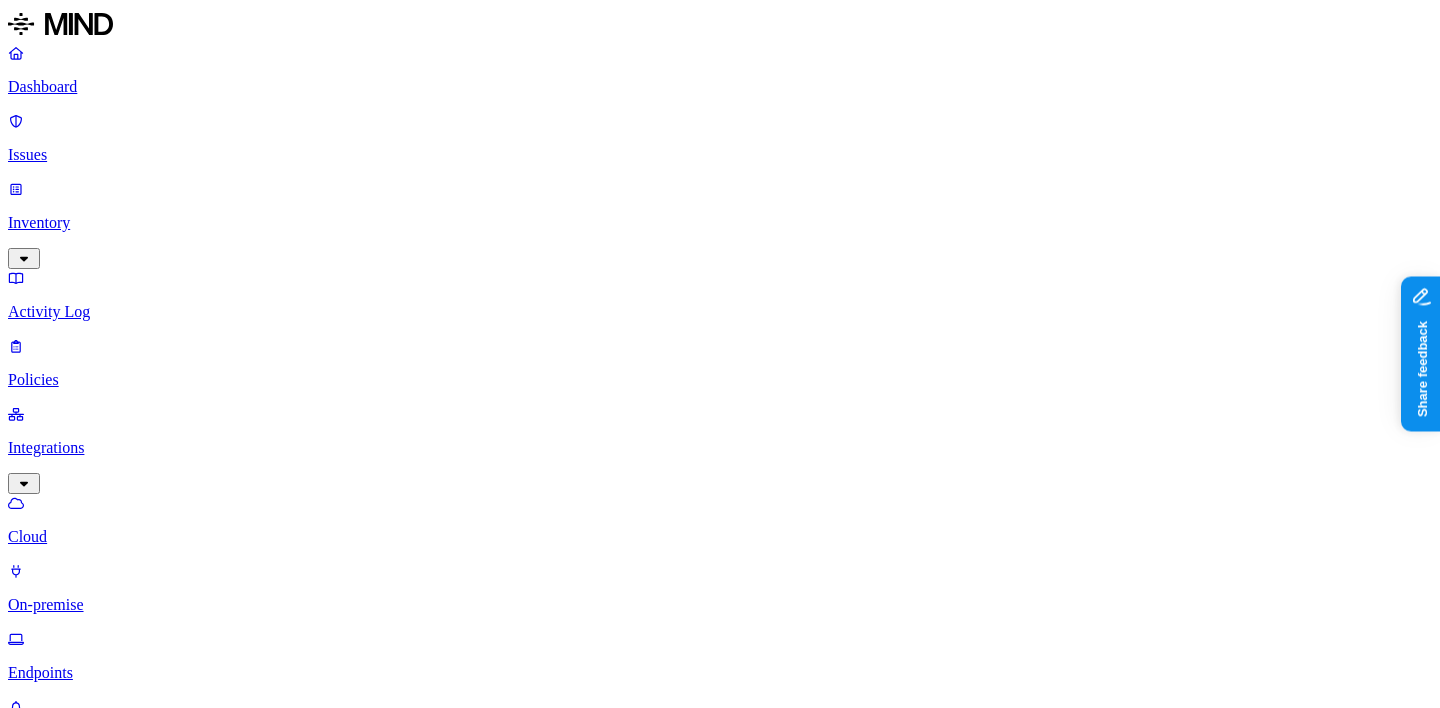 click on "On-premise" at bounding box center (720, 605) 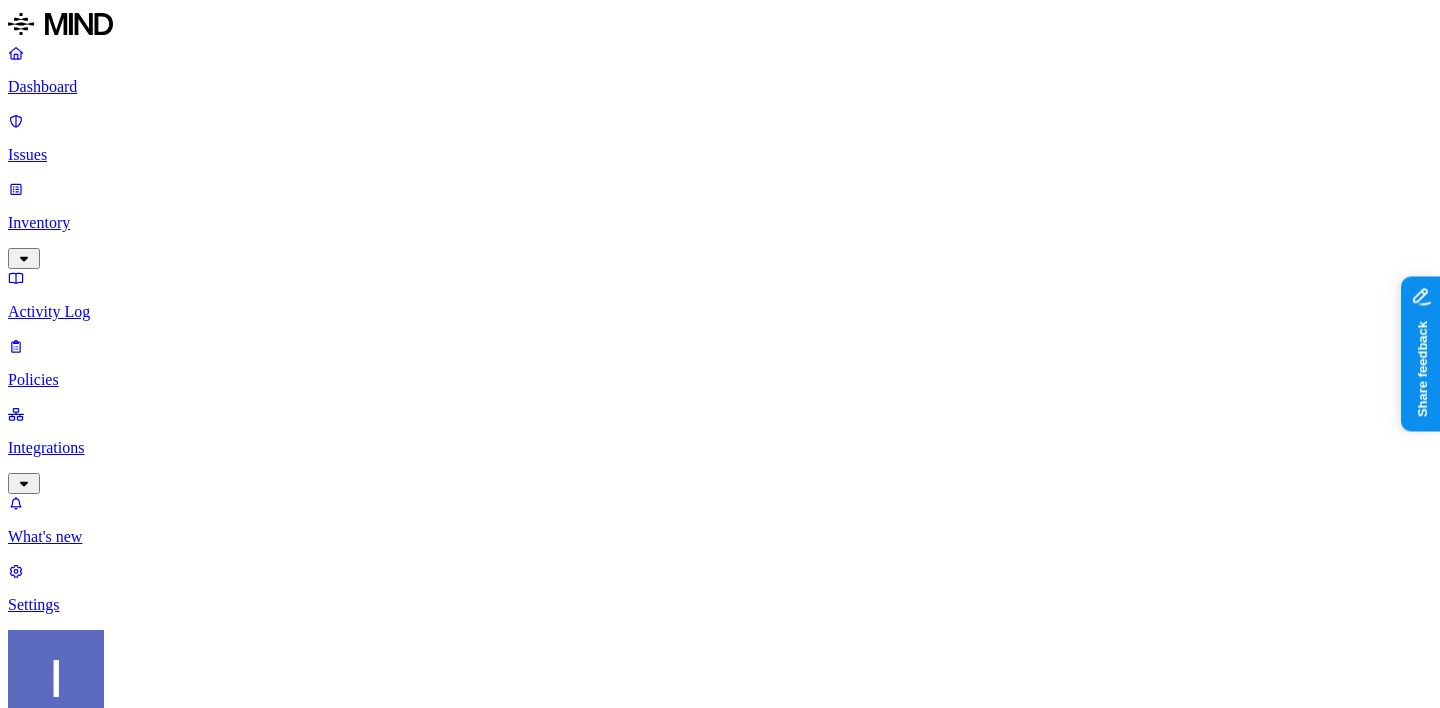 click on "Activity Log" at bounding box center [720, 312] 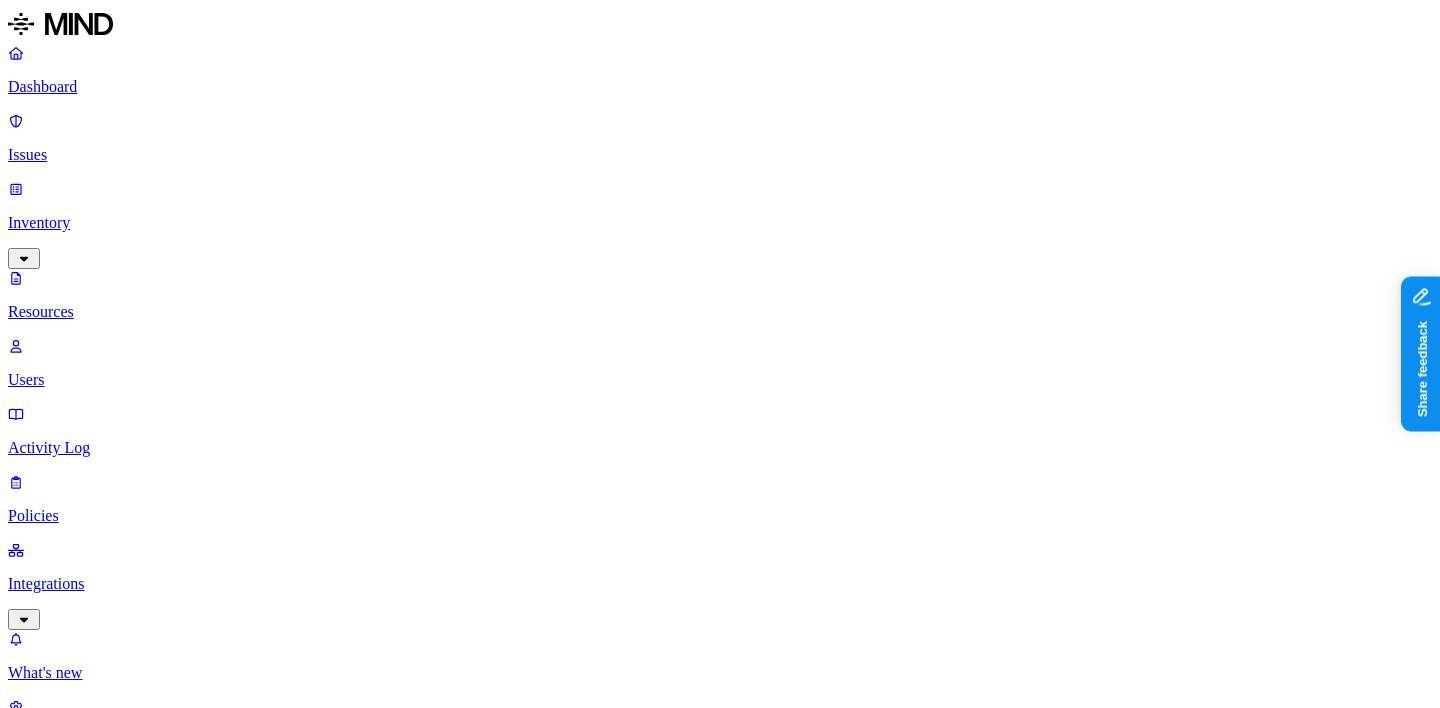 click on "Issues" at bounding box center [720, 155] 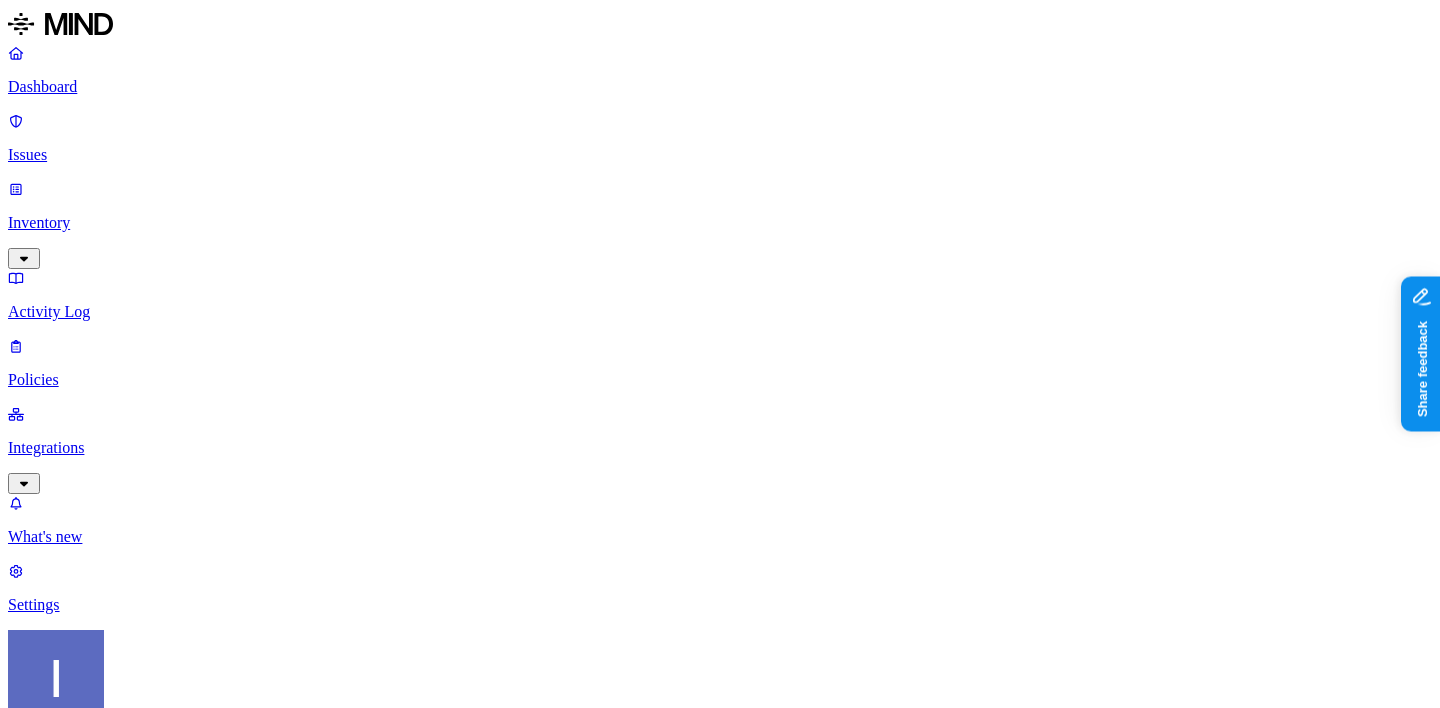 click on "Suspicious downloads of sensitive data by a user" at bounding box center (188, 1250) 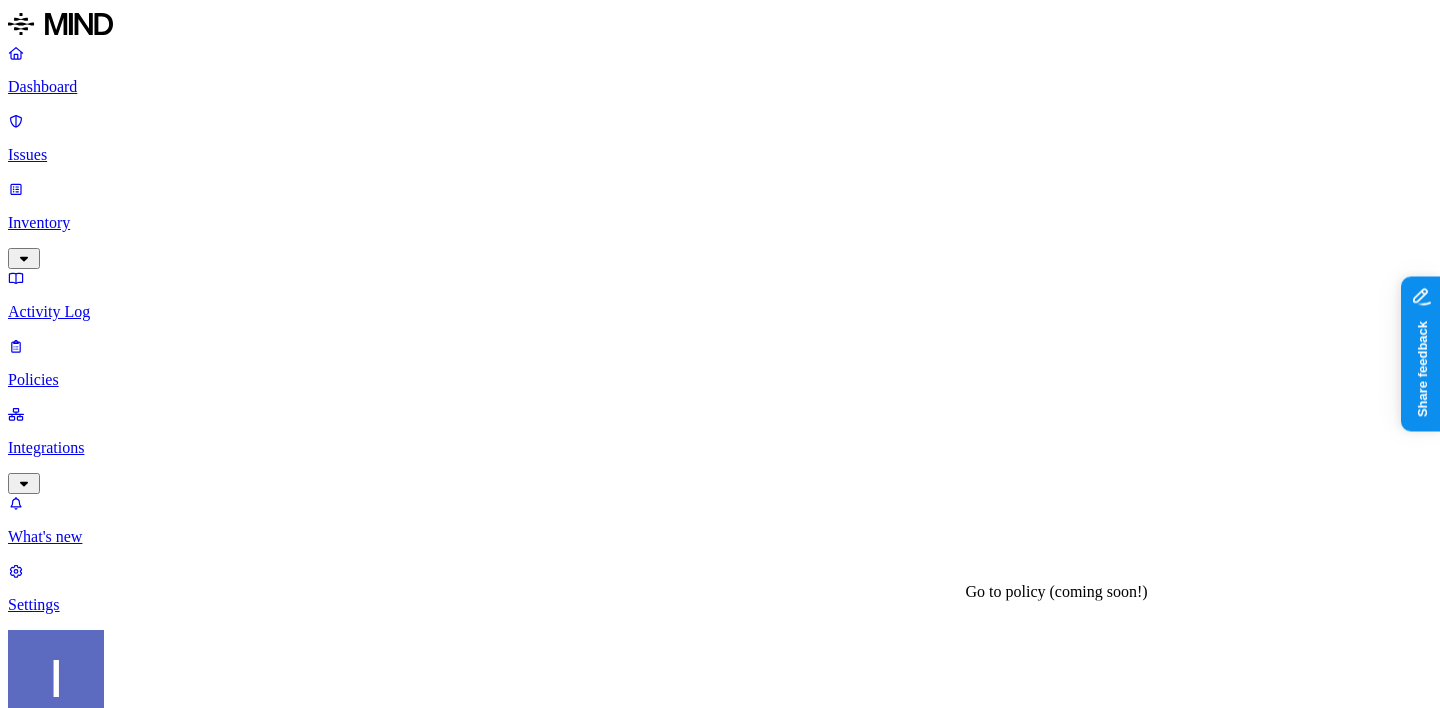 click on "Suspicious downloads of sensitive data by a user" at bounding box center (180, 4487) 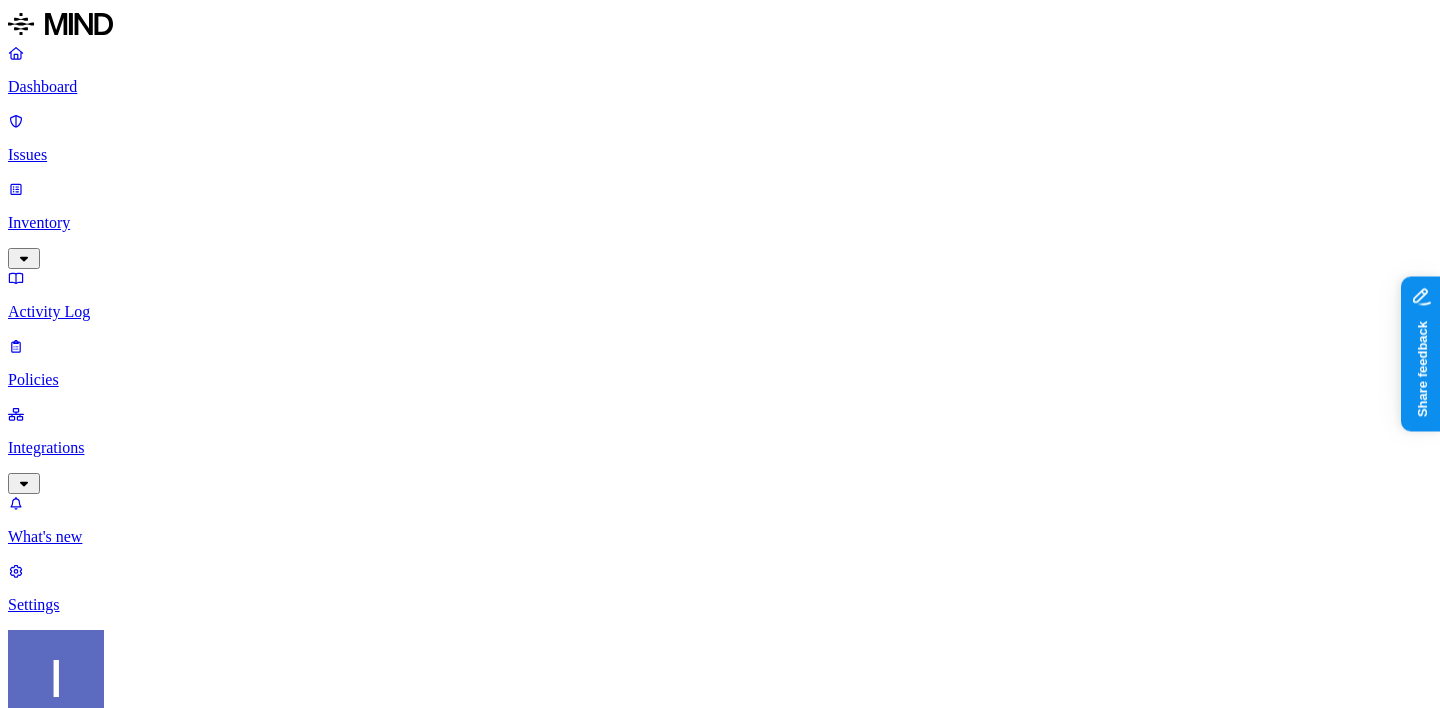scroll, scrollTop: 0, scrollLeft: 0, axis: both 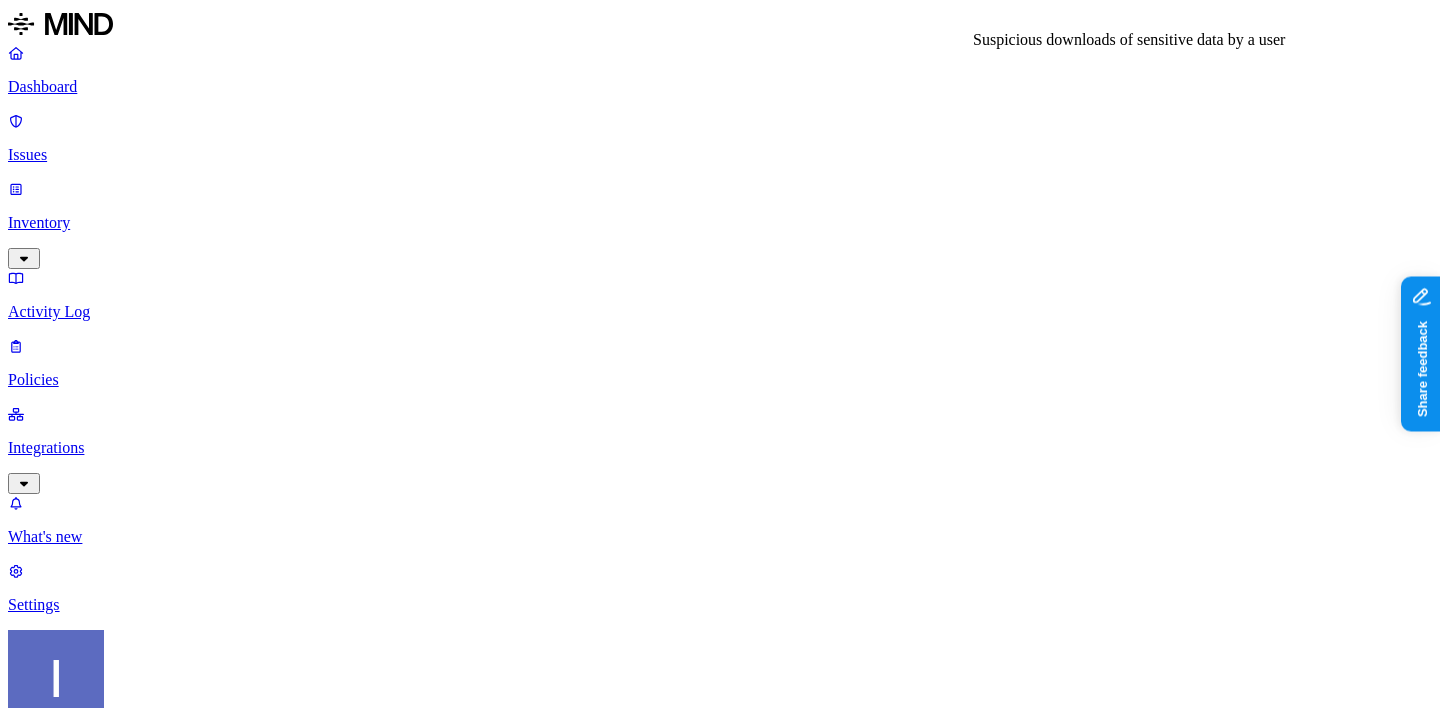 click on "Suspicious downloads of sensitive data by a user" at bounding box center [720, 3623] 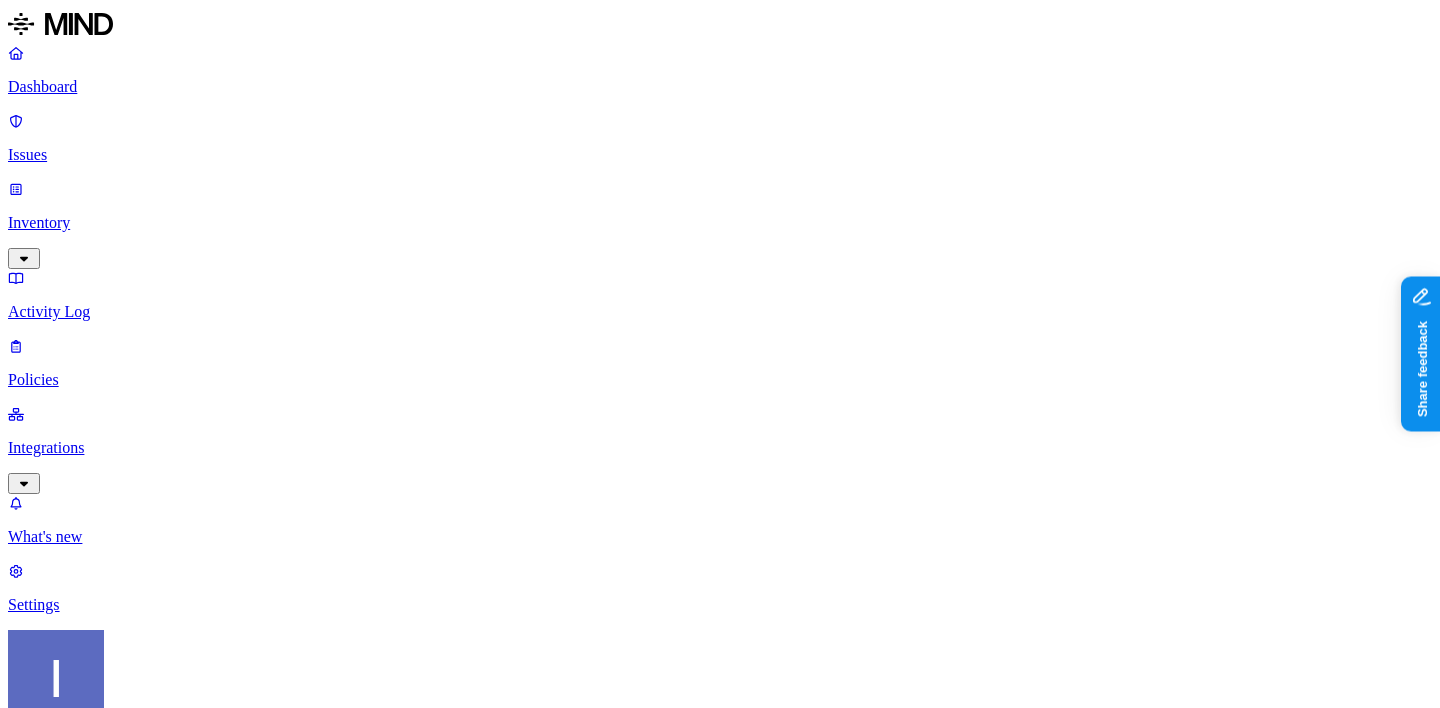 click on "Issues: All issues" at bounding box center (720, 924) 